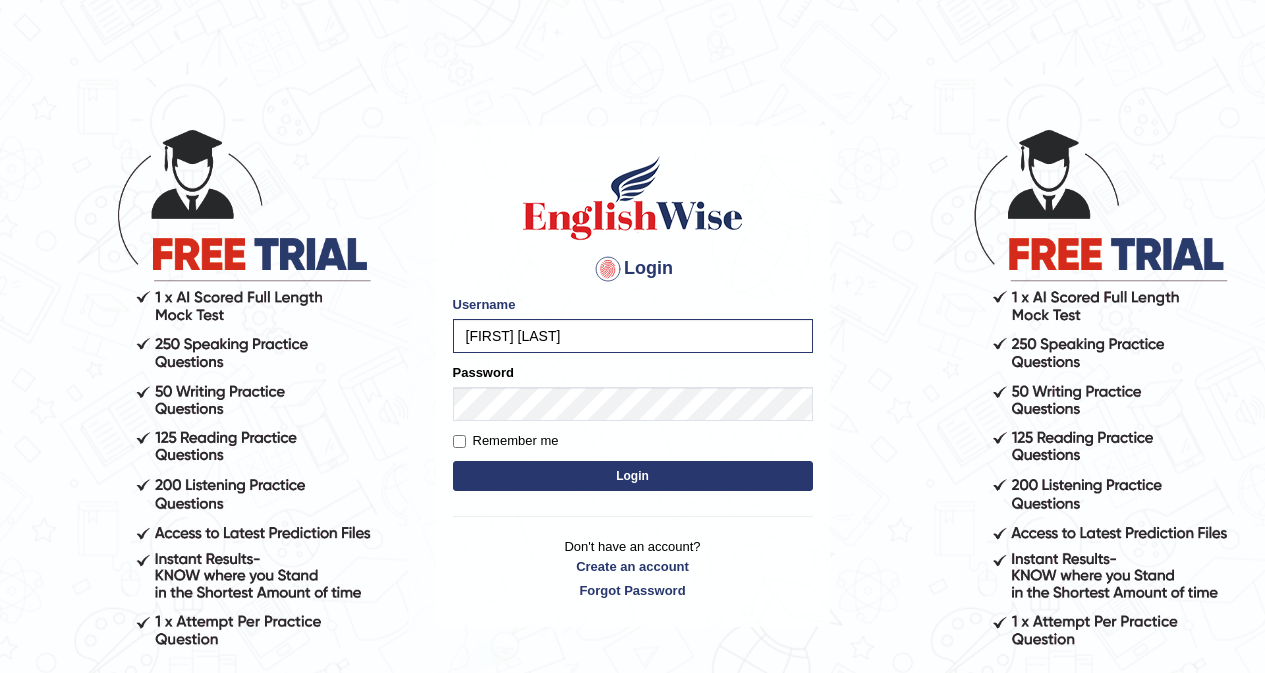 scroll, scrollTop: 0, scrollLeft: 0, axis: both 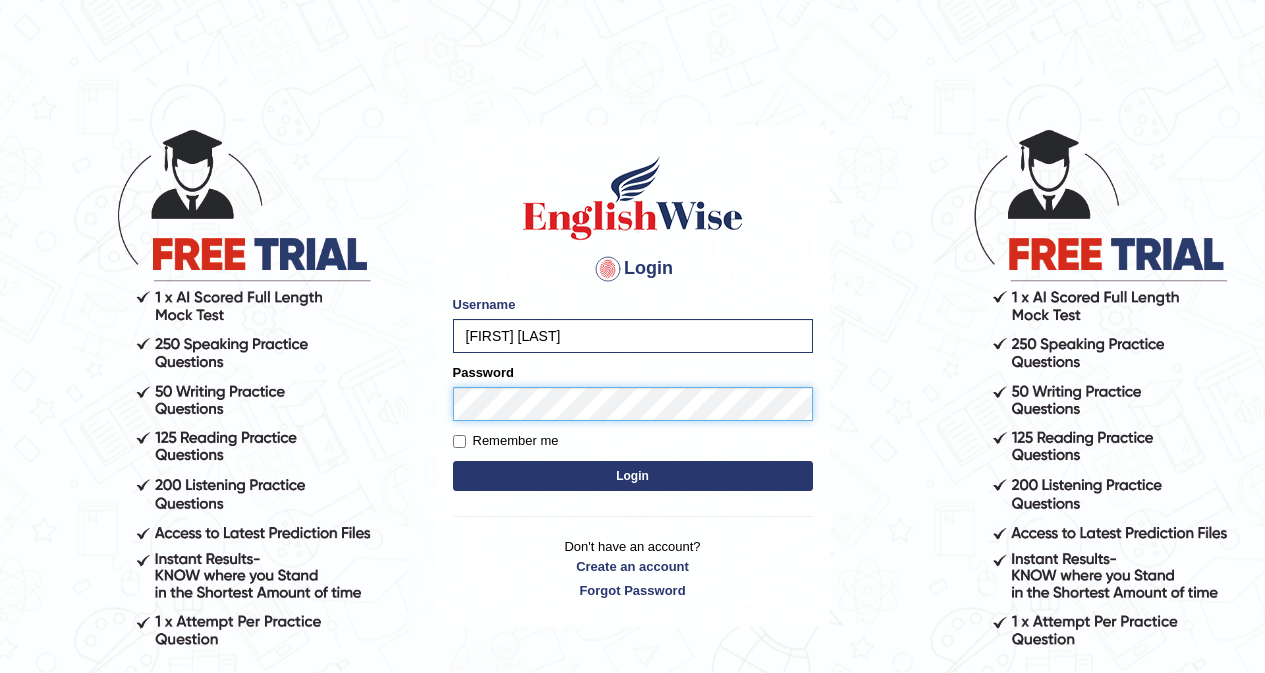 click on "Login" at bounding box center (633, 476) 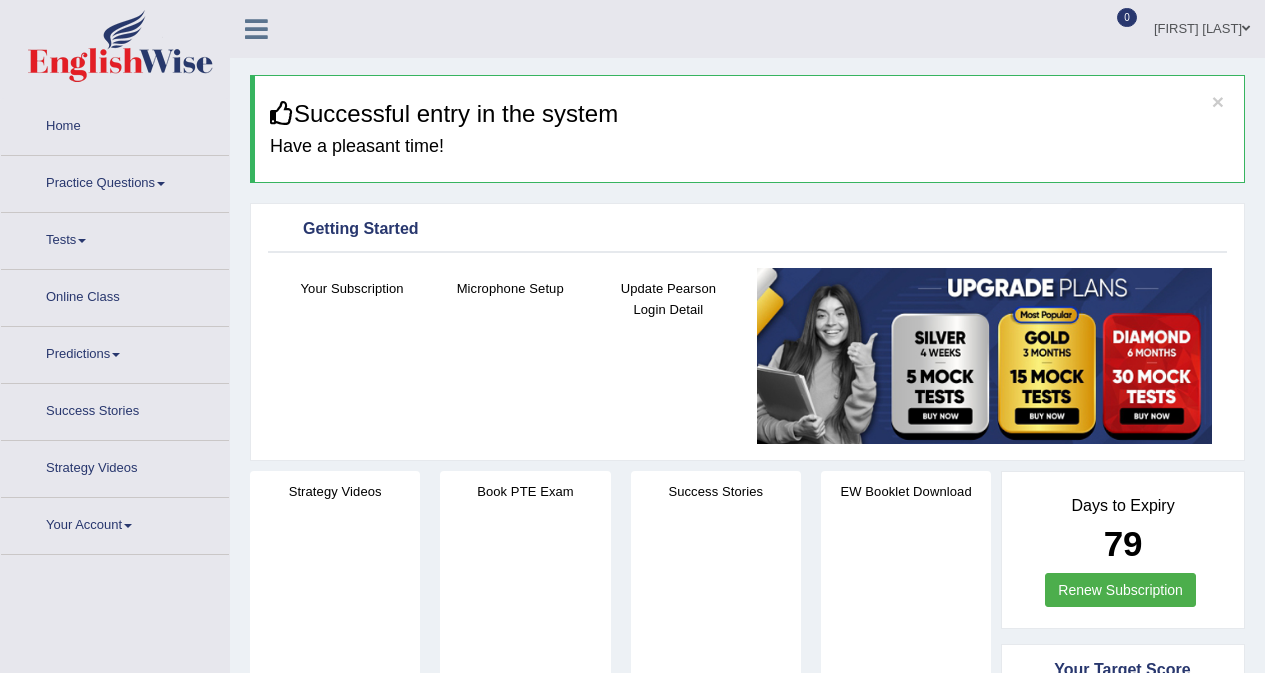 scroll, scrollTop: 0, scrollLeft: 0, axis: both 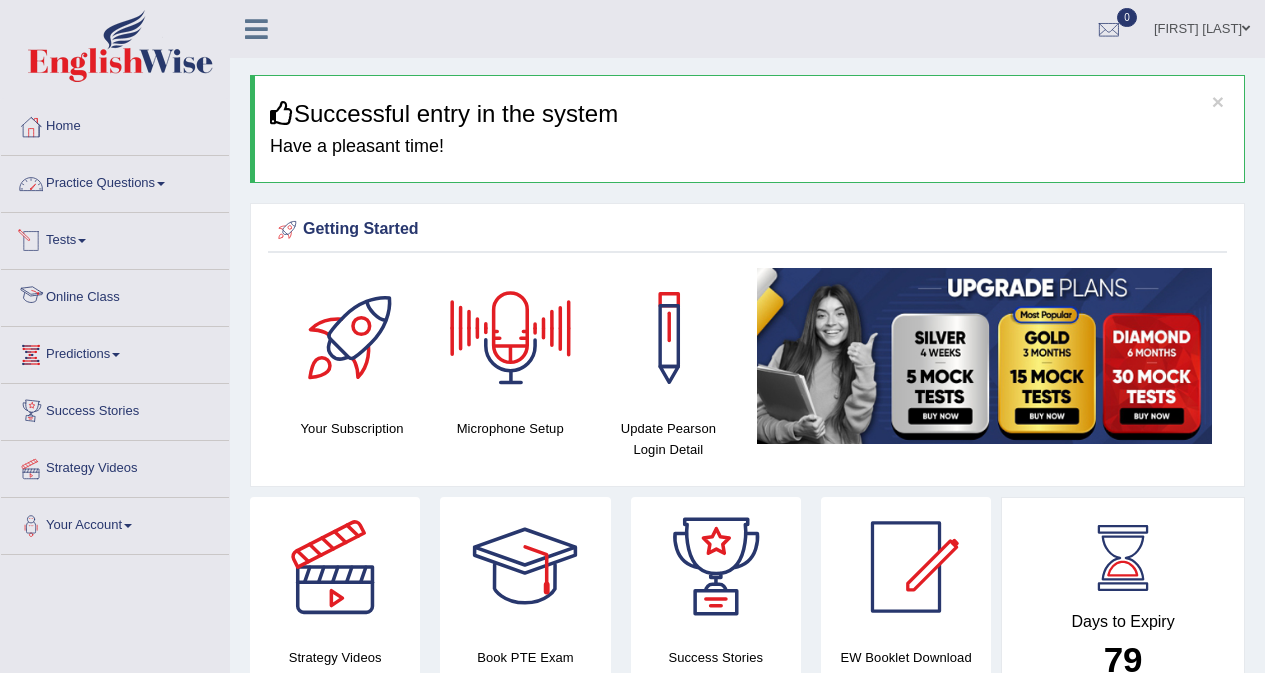 click on "Practice Questions" at bounding box center [115, 181] 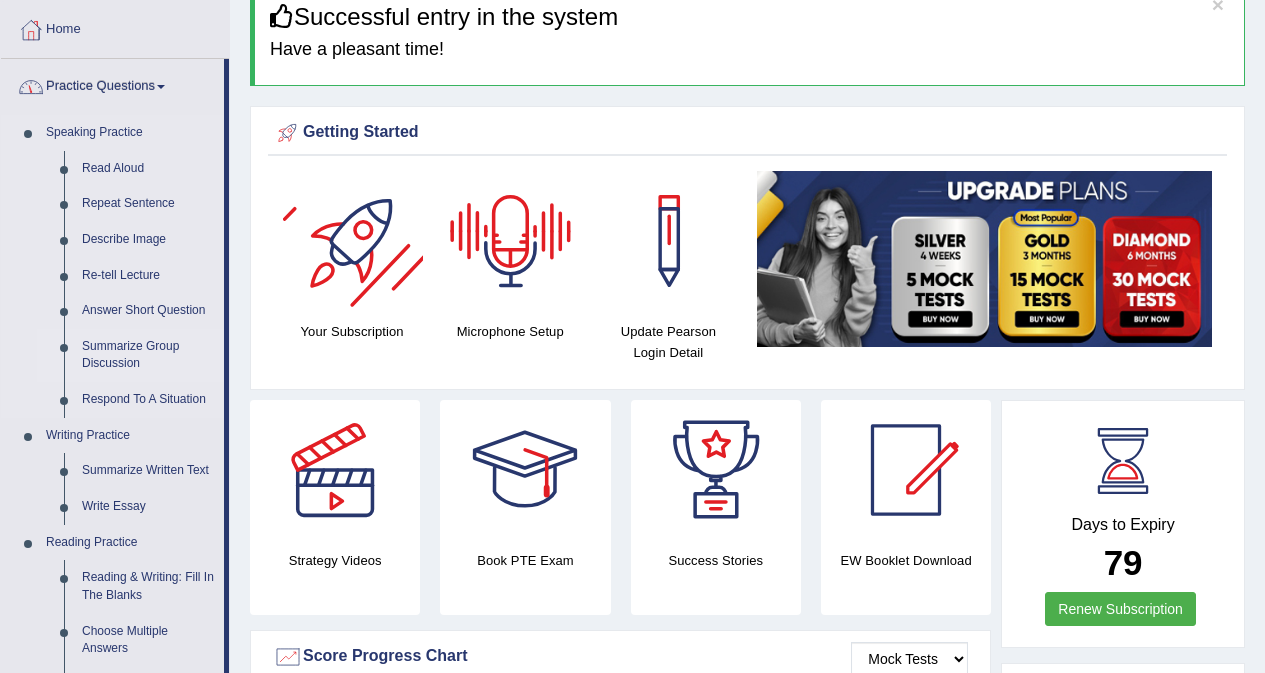 scroll, scrollTop: 300, scrollLeft: 0, axis: vertical 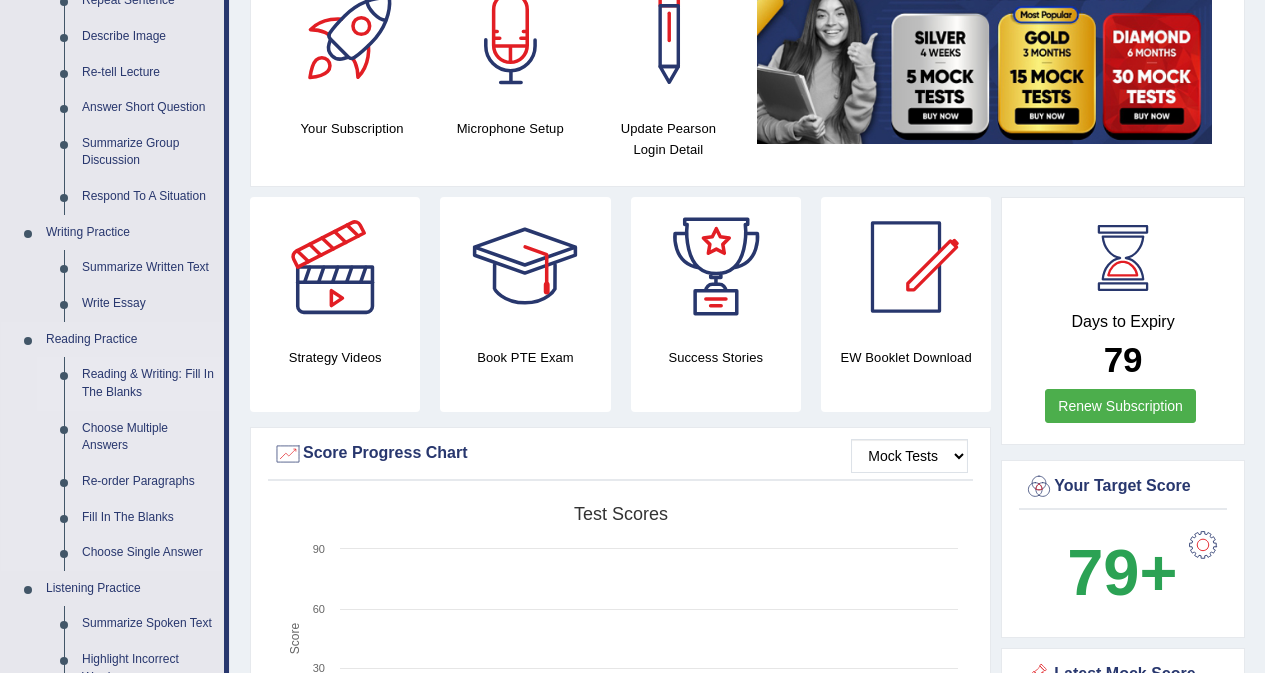 click on "Reading & Writing: Fill In The Blanks" at bounding box center (148, 383) 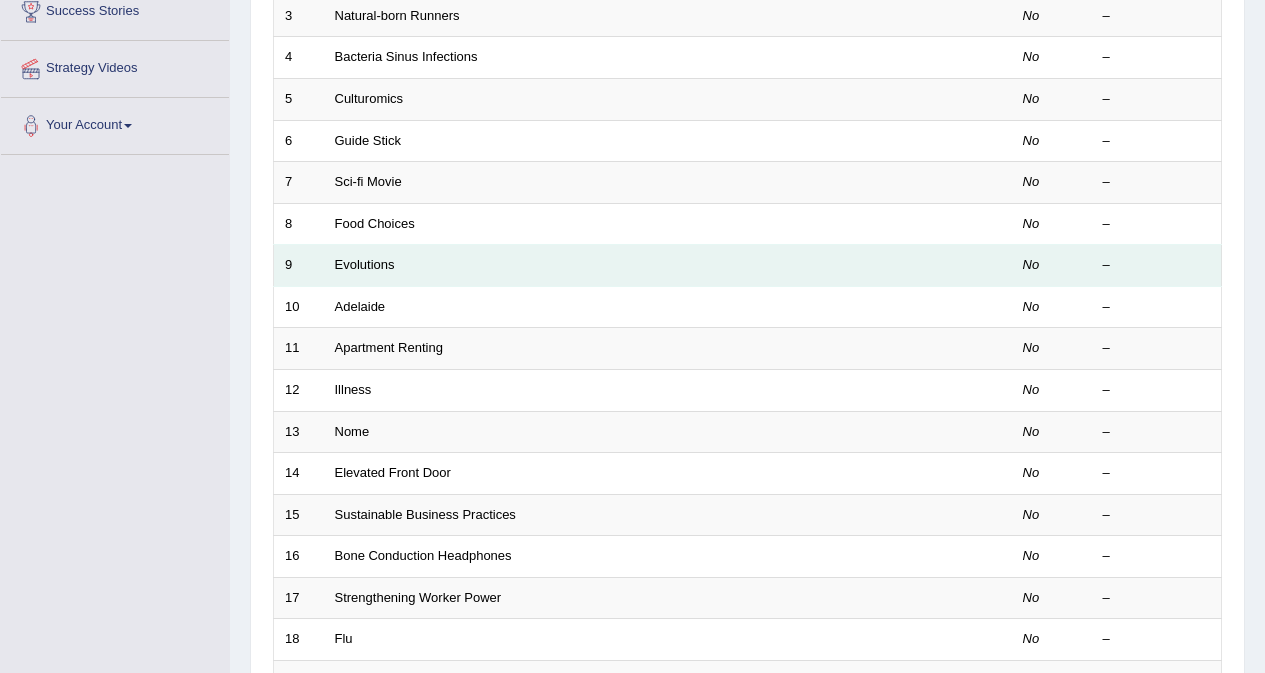 scroll, scrollTop: 400, scrollLeft: 0, axis: vertical 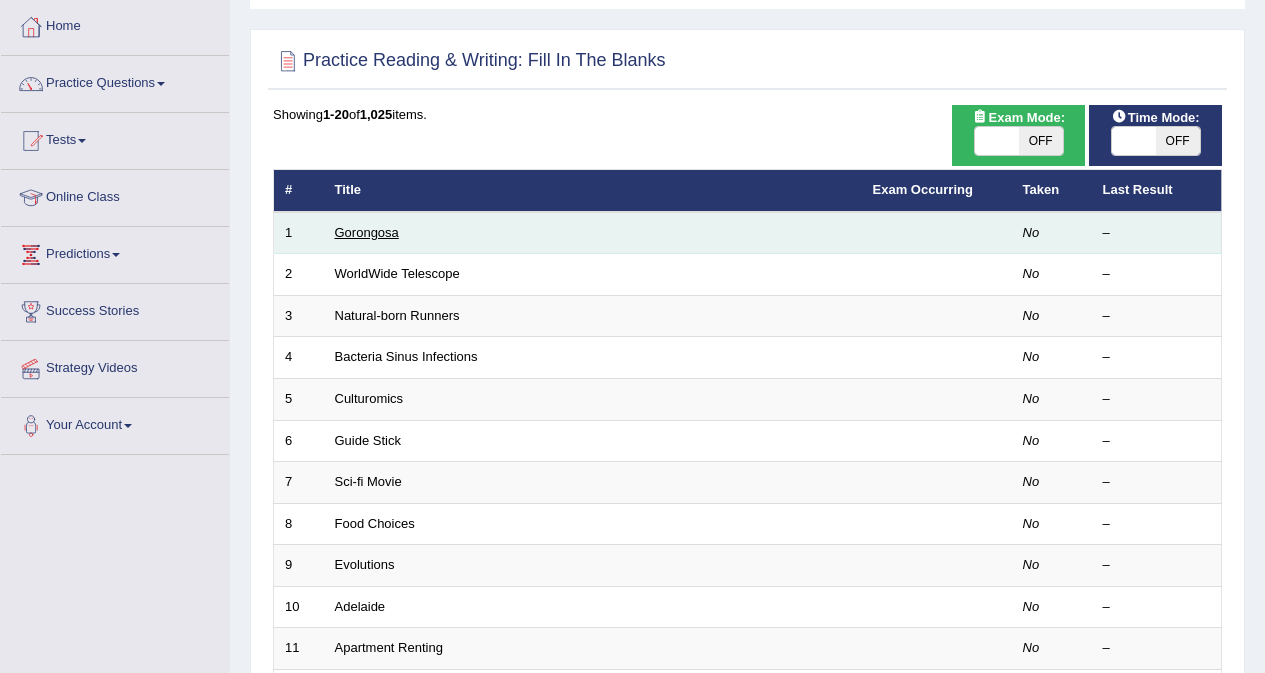 click on "Gorongosa" at bounding box center (367, 232) 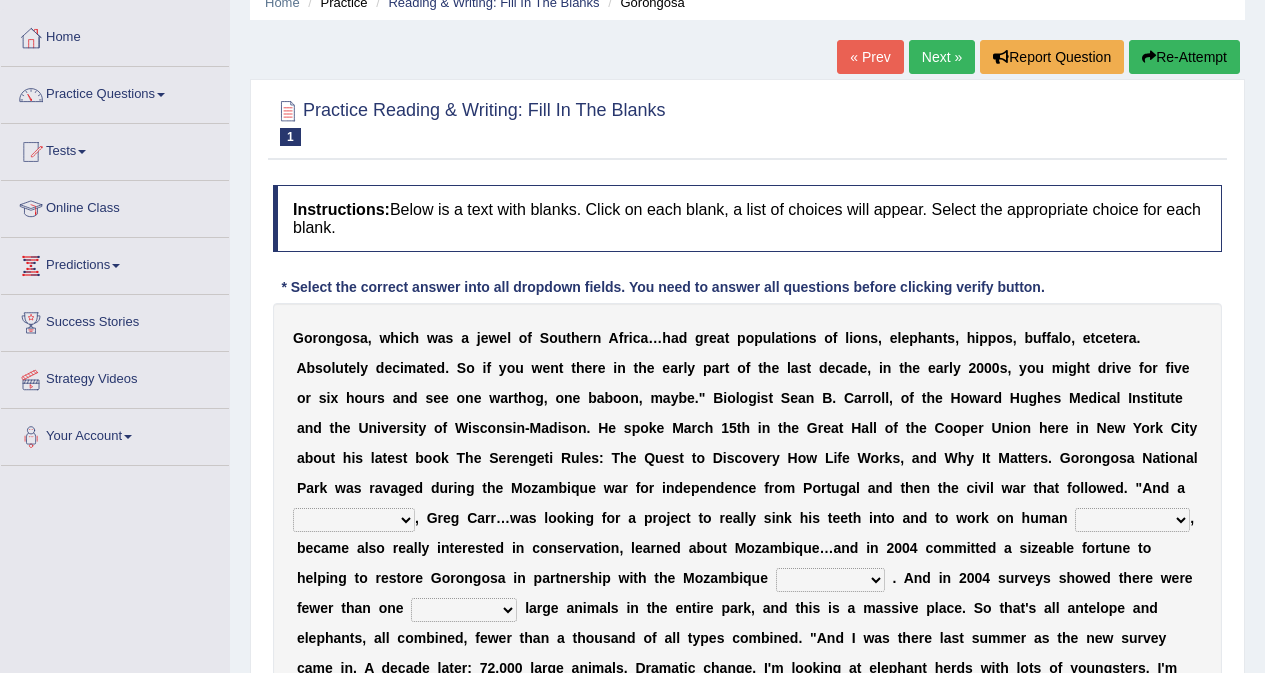 scroll, scrollTop: 200, scrollLeft: 0, axis: vertical 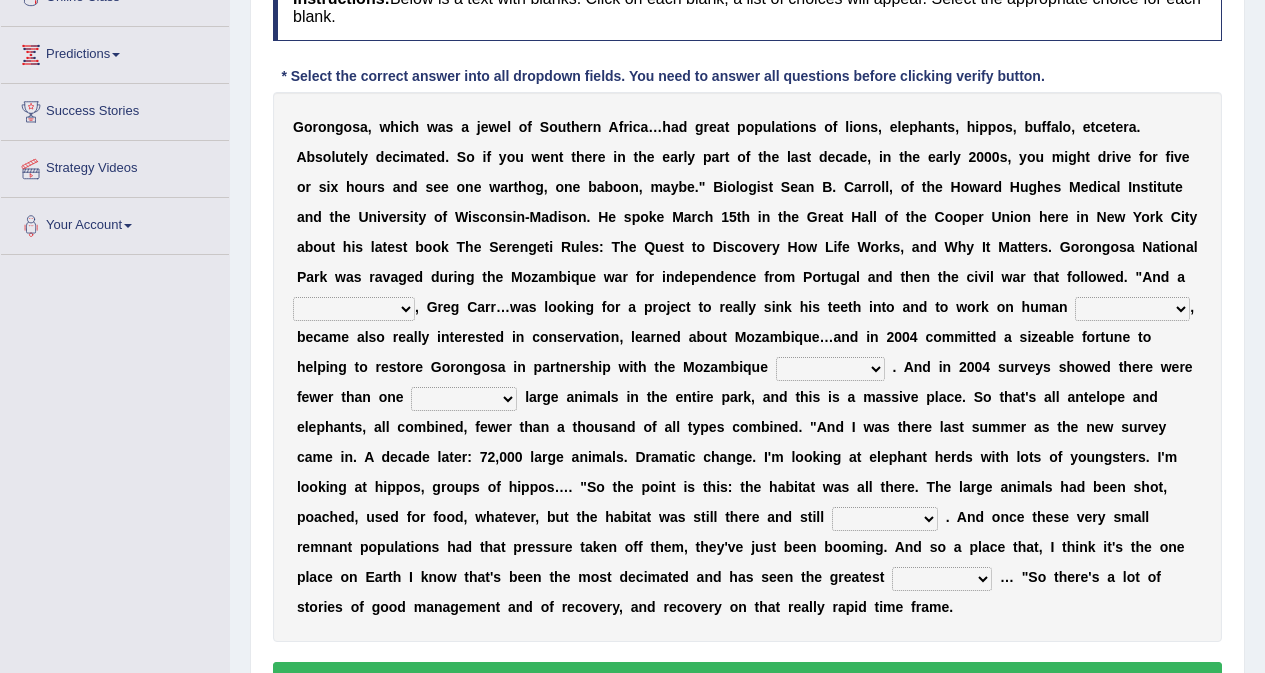 click on "passion solstice ballast philanthropist" at bounding box center (354, 309) 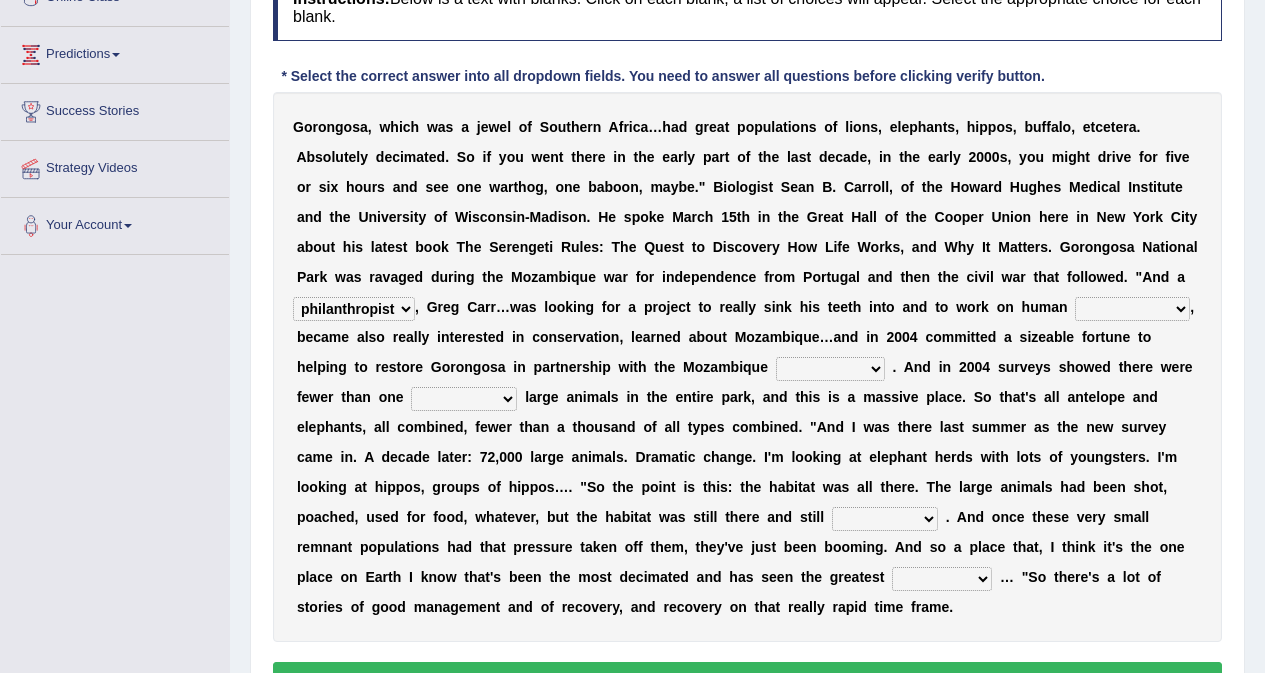 click on "passion solstice ballast philanthropist" at bounding box center (354, 309) 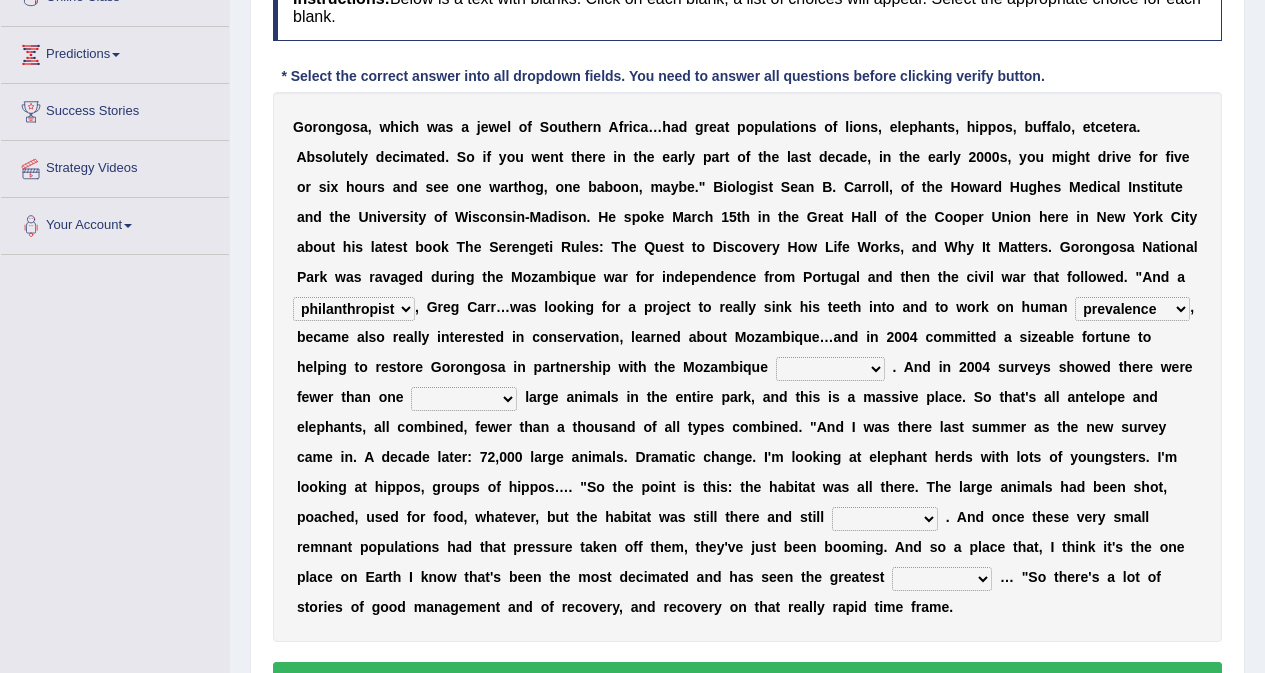 click on "negligence prevalence development malevolence" at bounding box center (1132, 309) 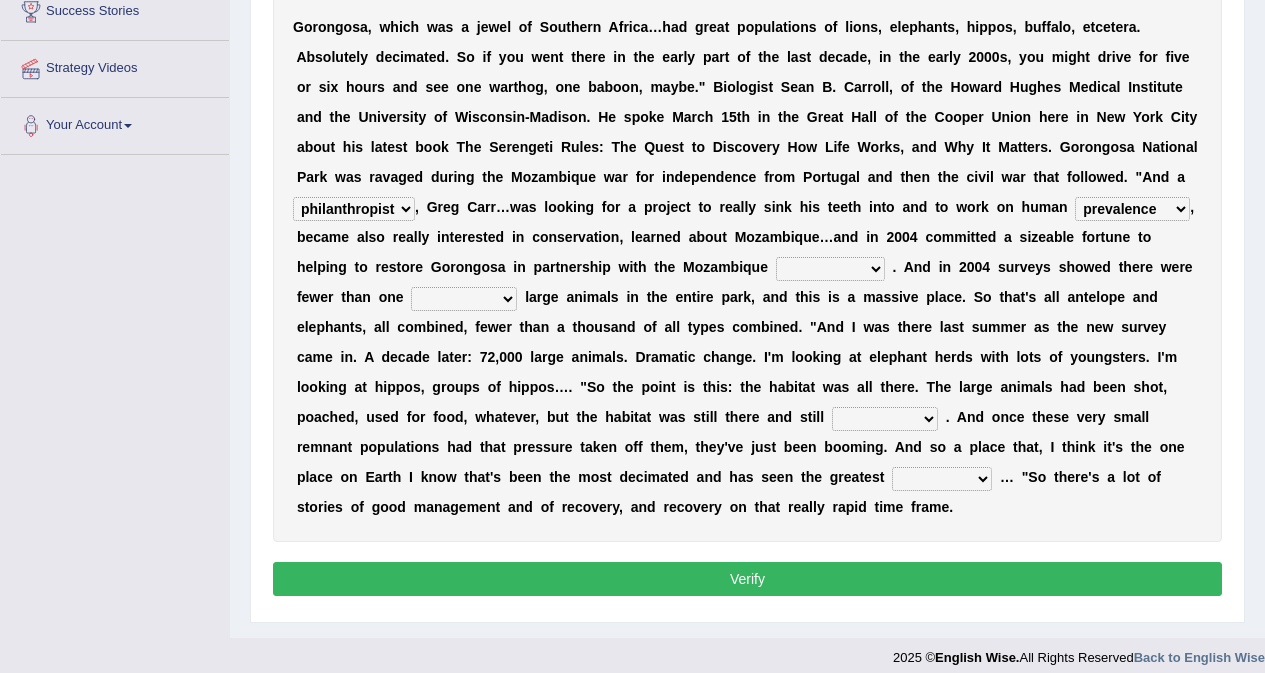 click on "negligence prevalence development malevolence" at bounding box center (1132, 209) 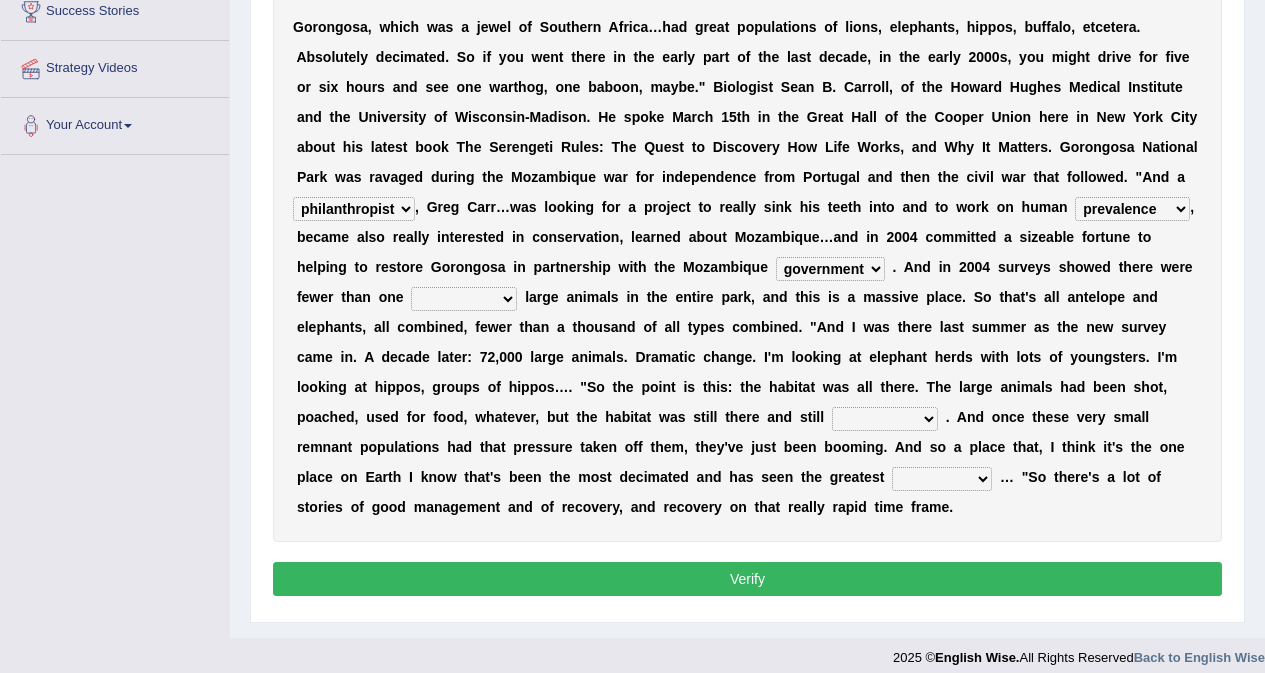click on "parliament semanticist government journalist" at bounding box center (830, 269) 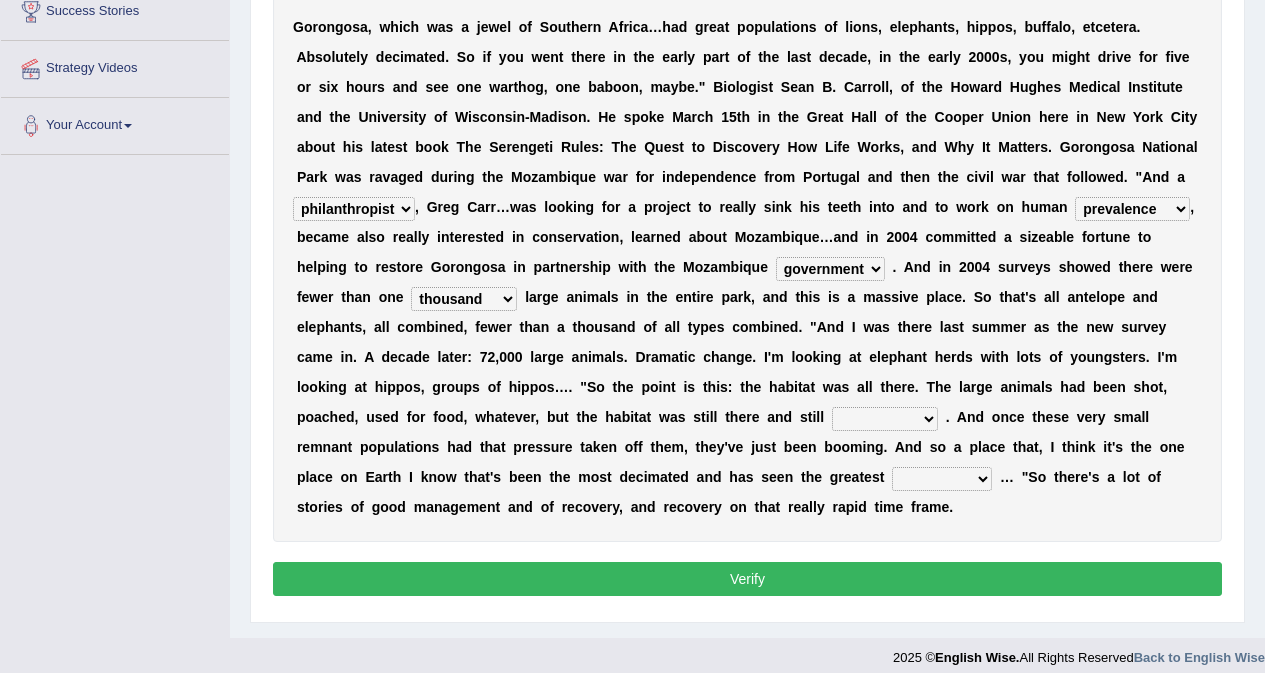 click on "deflowered embowered roundest thousand" at bounding box center (464, 299) 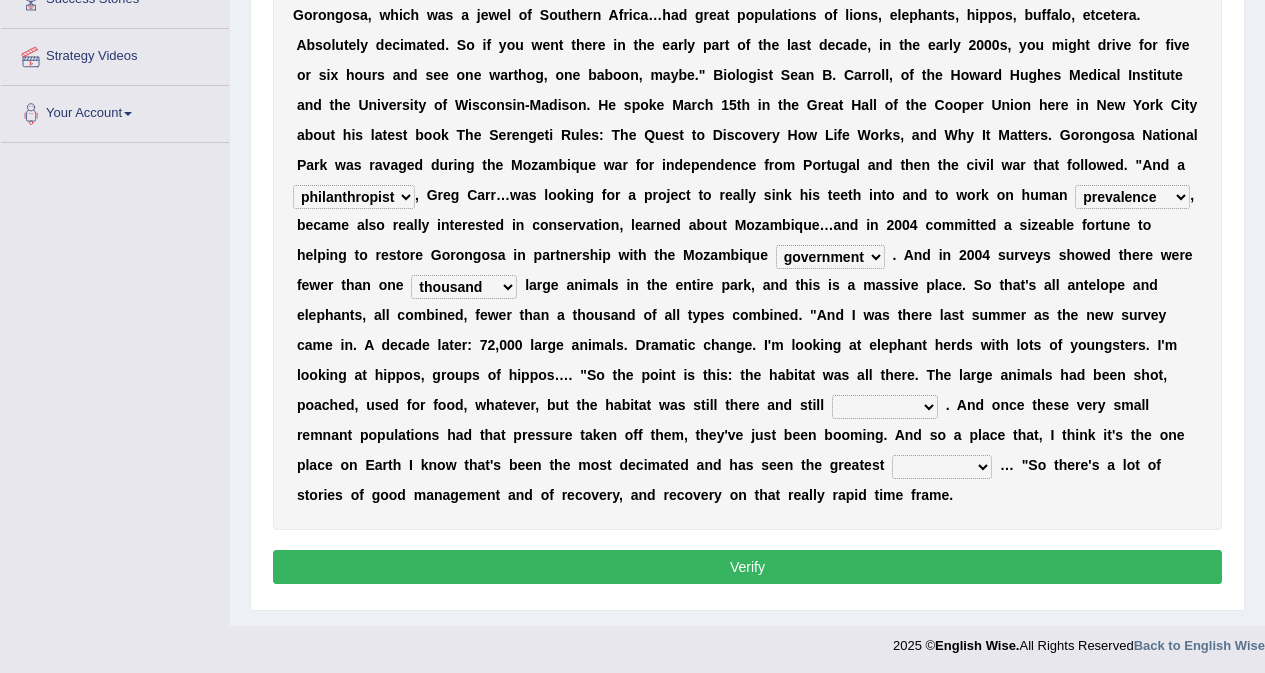 scroll, scrollTop: 415, scrollLeft: 0, axis: vertical 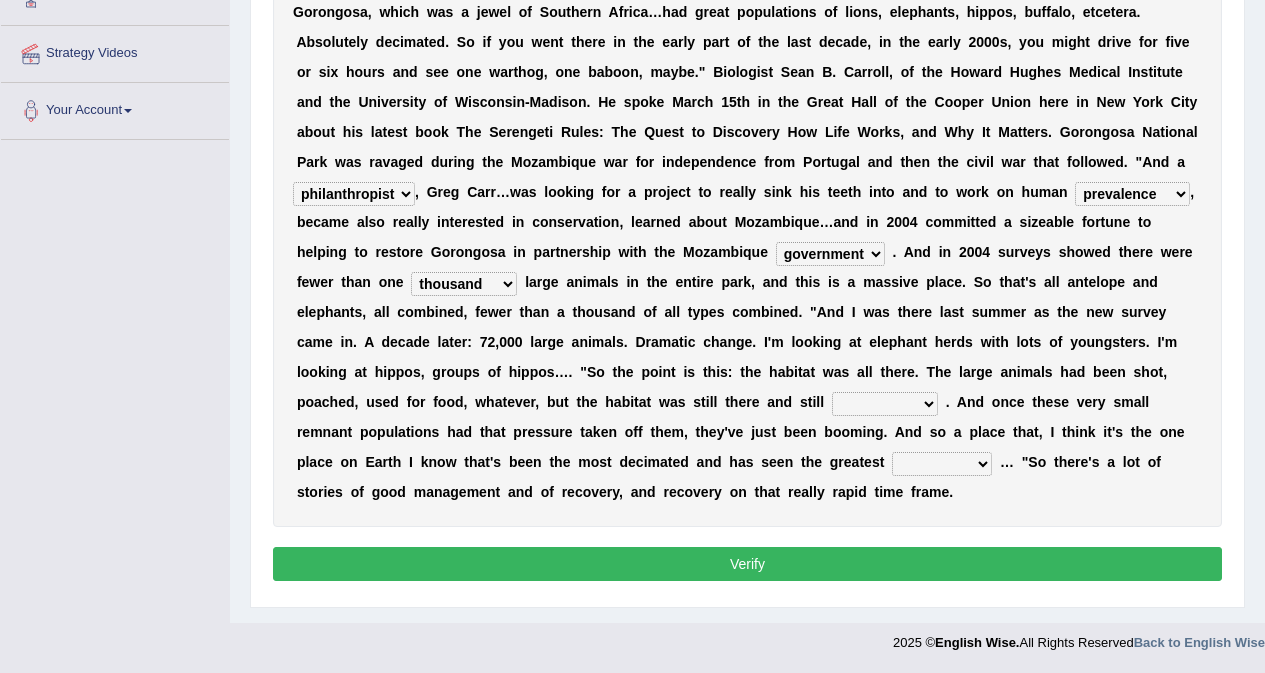 click on "assertive incidental compulsive productive" at bounding box center [885, 404] 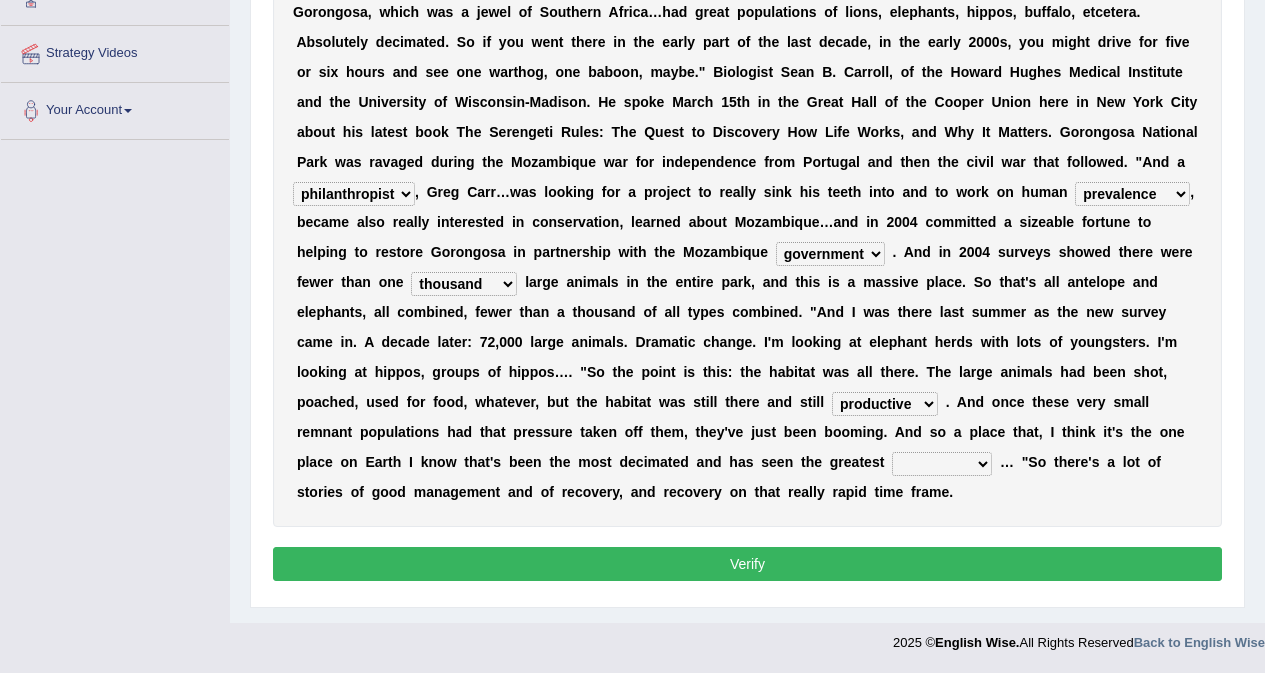 click on "recovery efficacy golly stumpy" at bounding box center [942, 464] 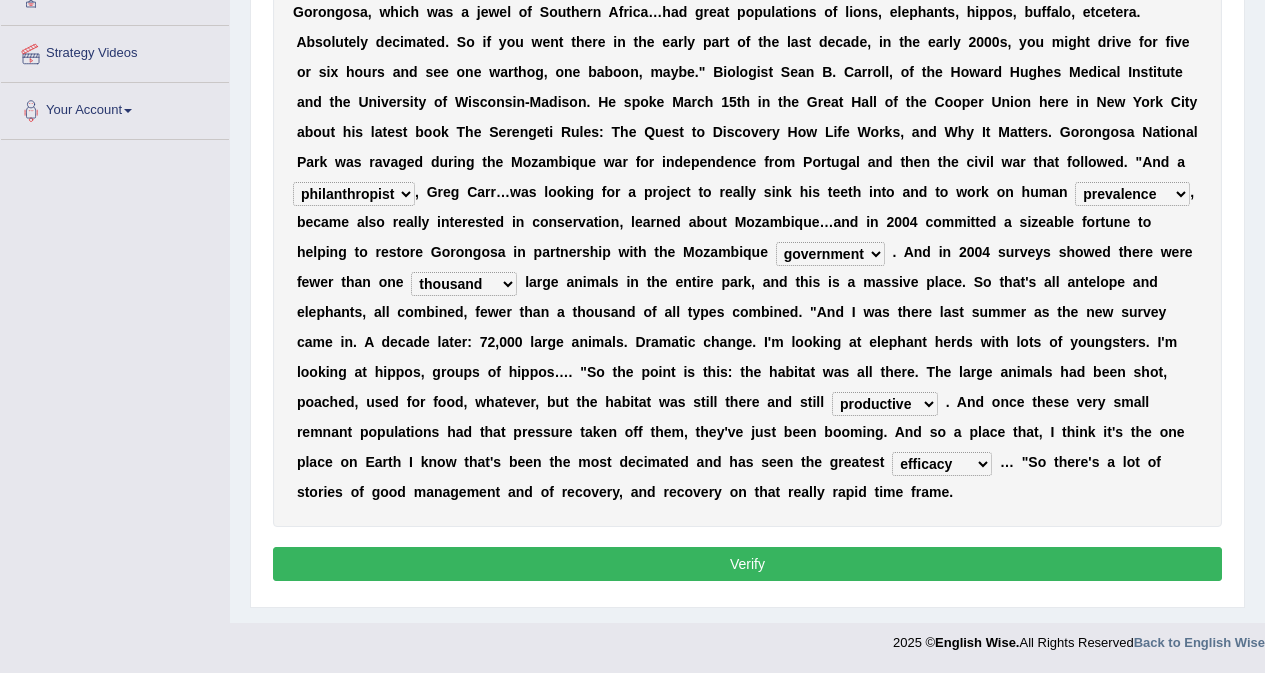 click on "recovery efficacy golly stumpy" at bounding box center (942, 464) 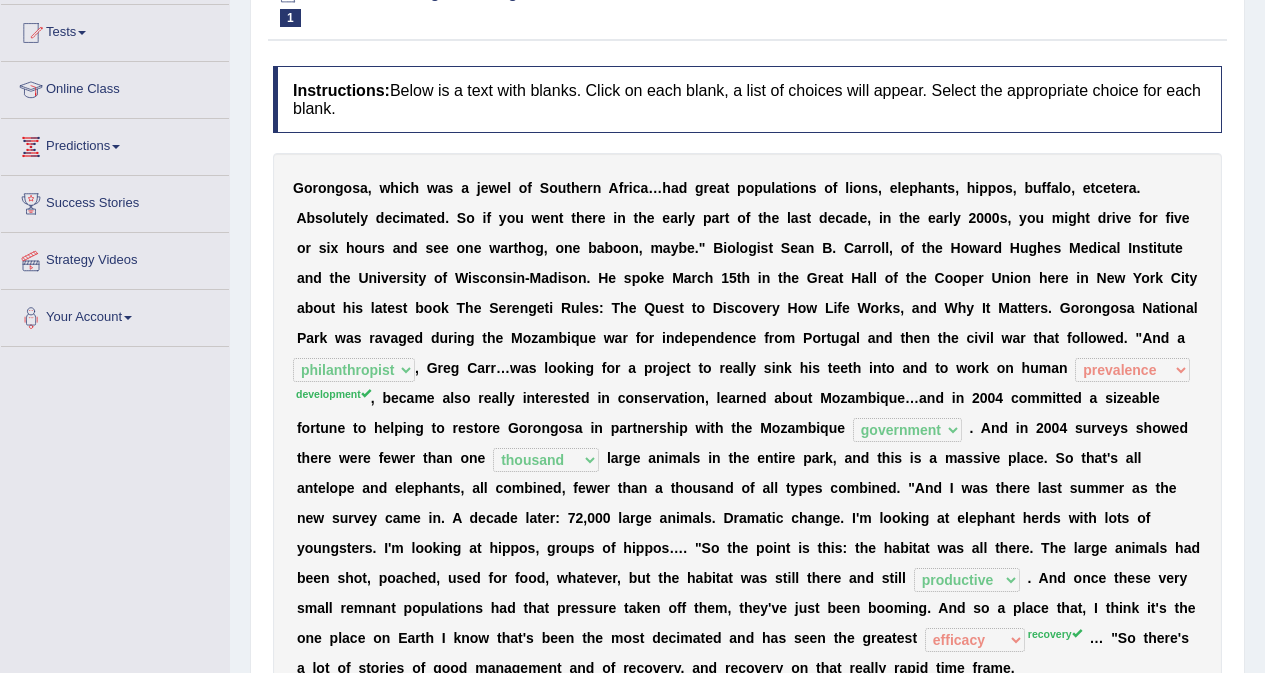 scroll, scrollTop: 0, scrollLeft: 0, axis: both 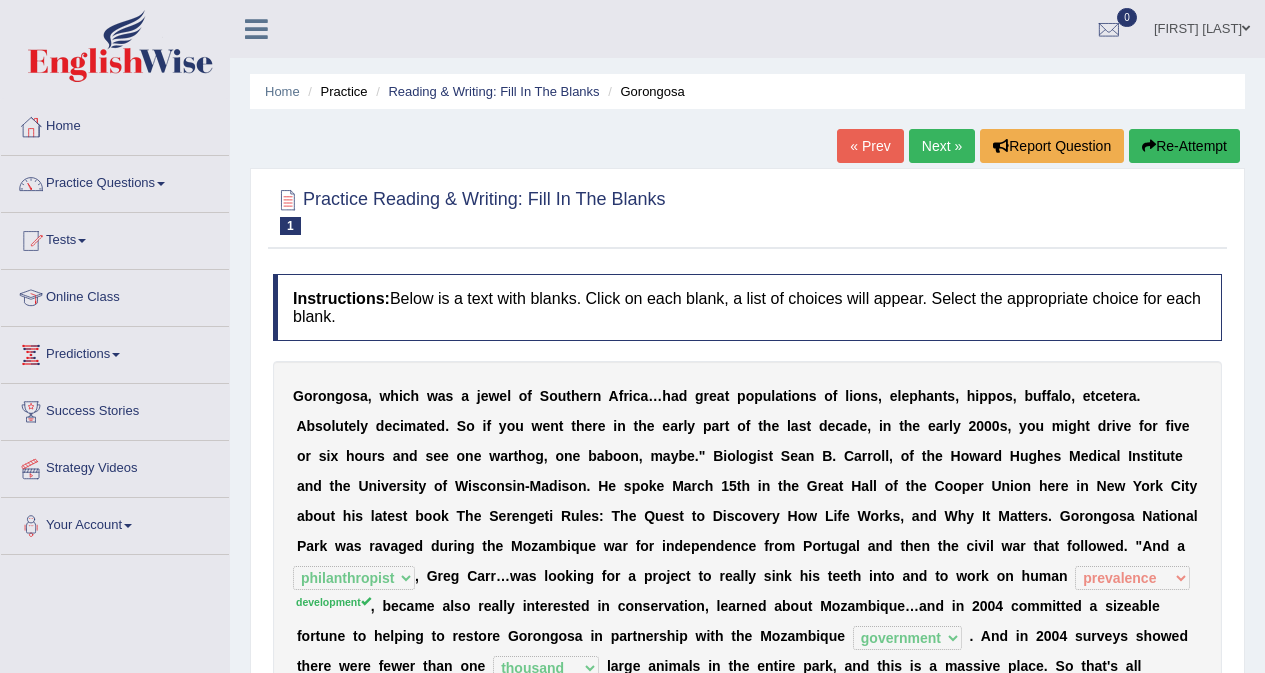 click on "Next »" at bounding box center [942, 146] 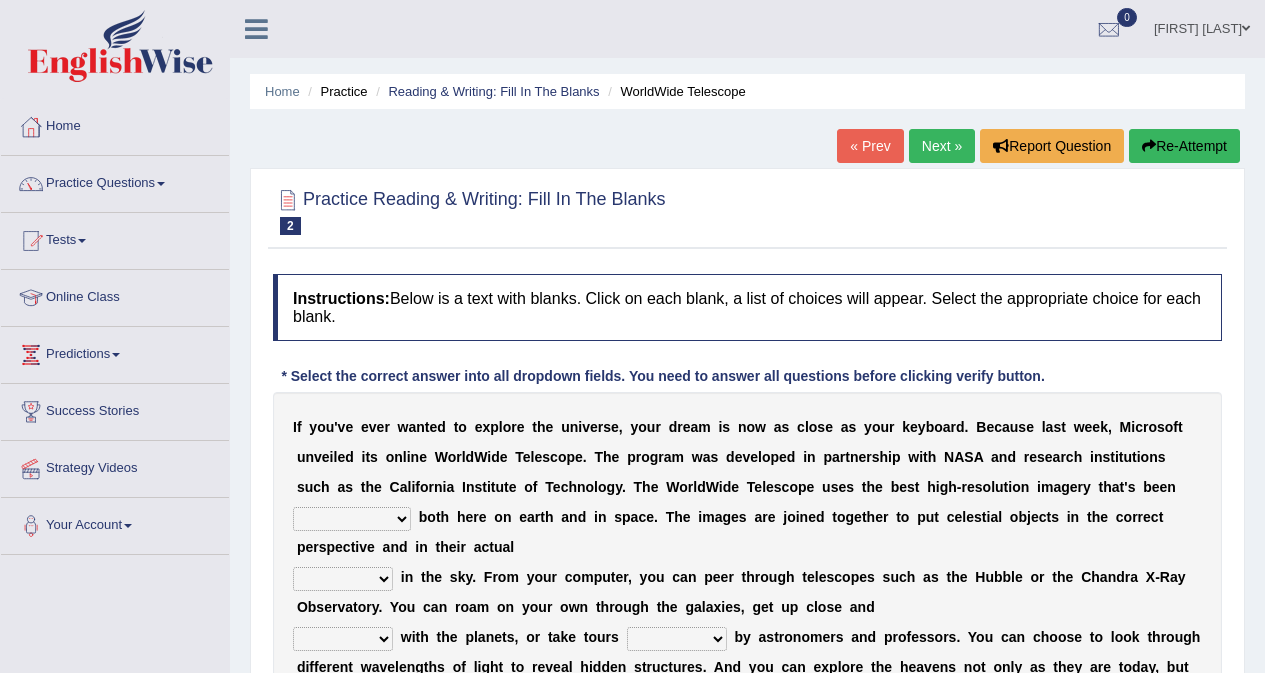 scroll, scrollTop: 0, scrollLeft: 0, axis: both 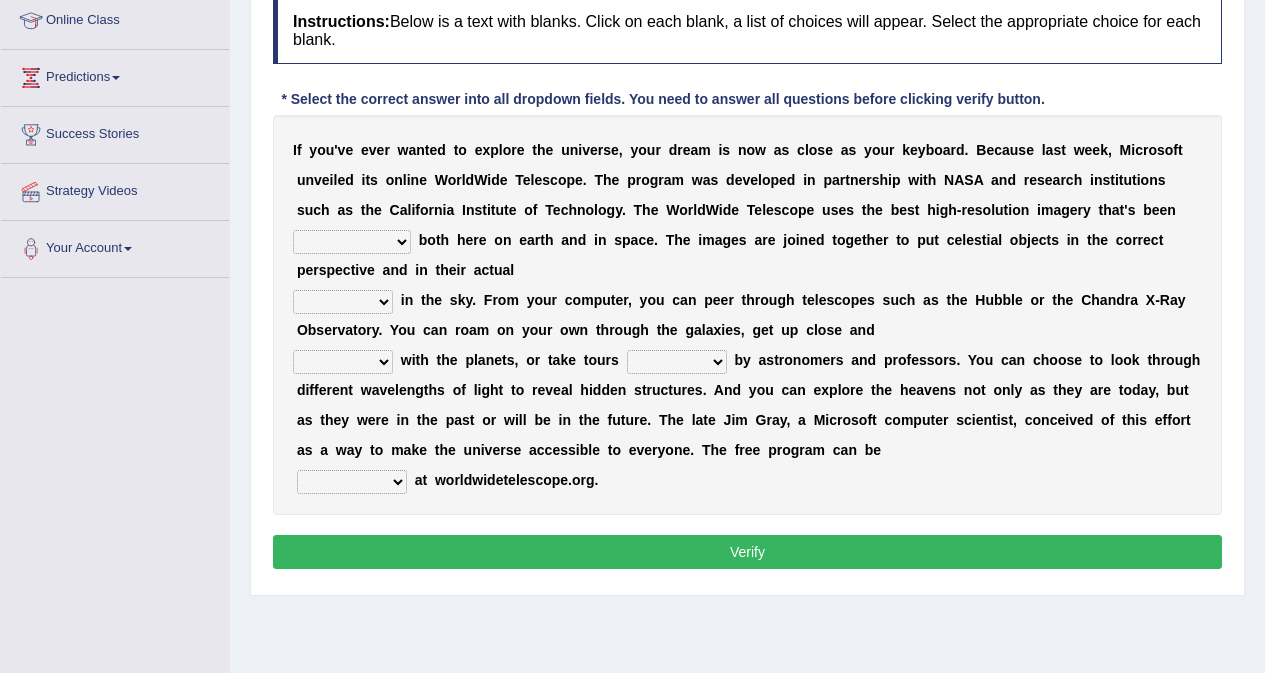 click on "degraded ascended remonstrated generated" at bounding box center (352, 242) 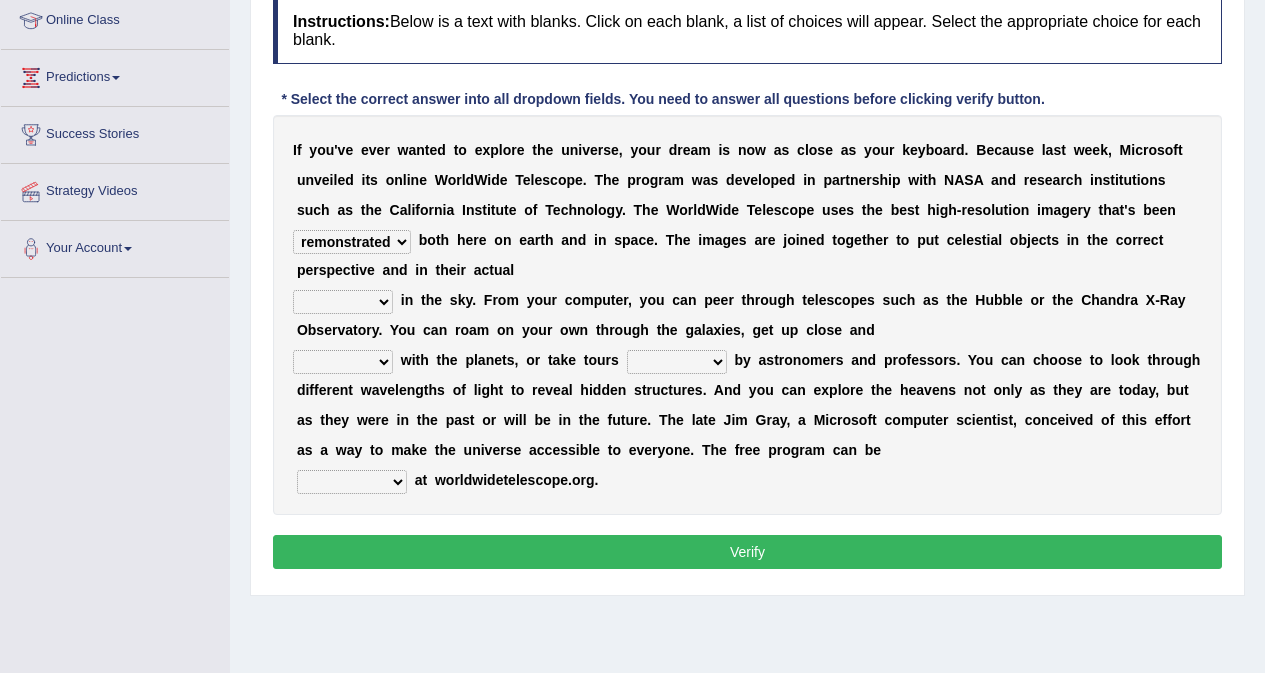 click on "aspects parts conditions positions" at bounding box center (343, 302) 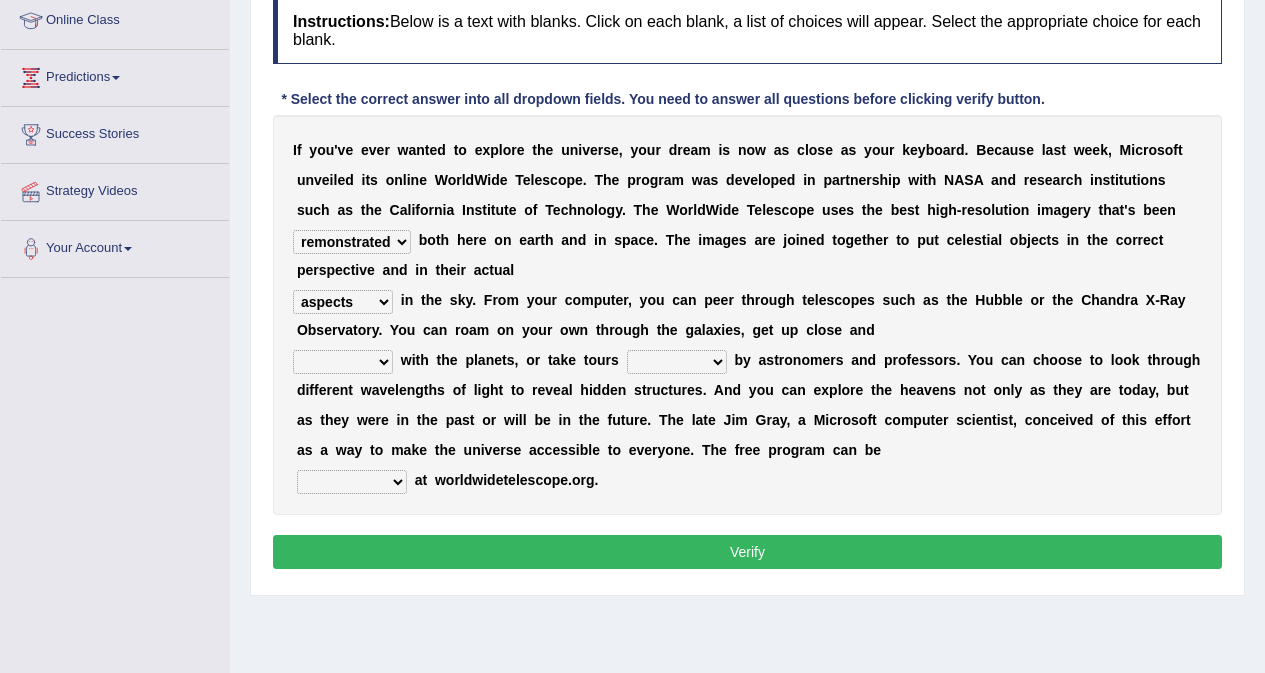 click on "aspects parts conditions positions" at bounding box center [343, 302] 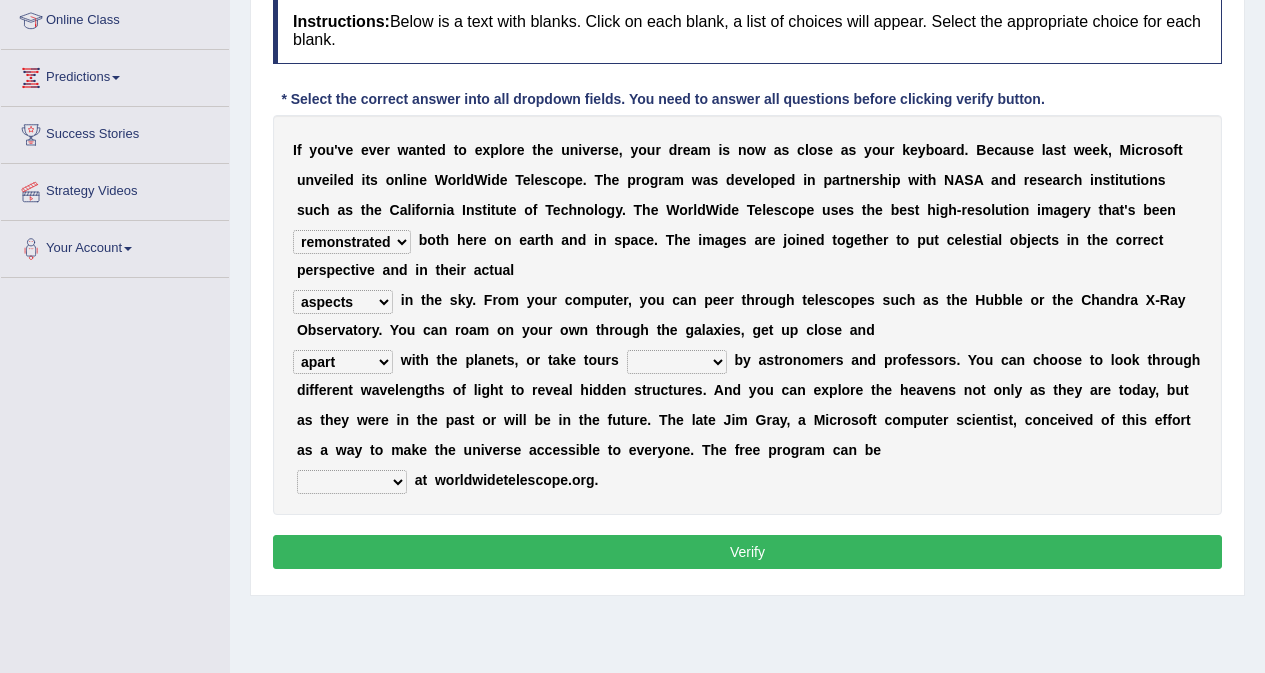 click on "guide guided guiding to guide" at bounding box center [677, 362] 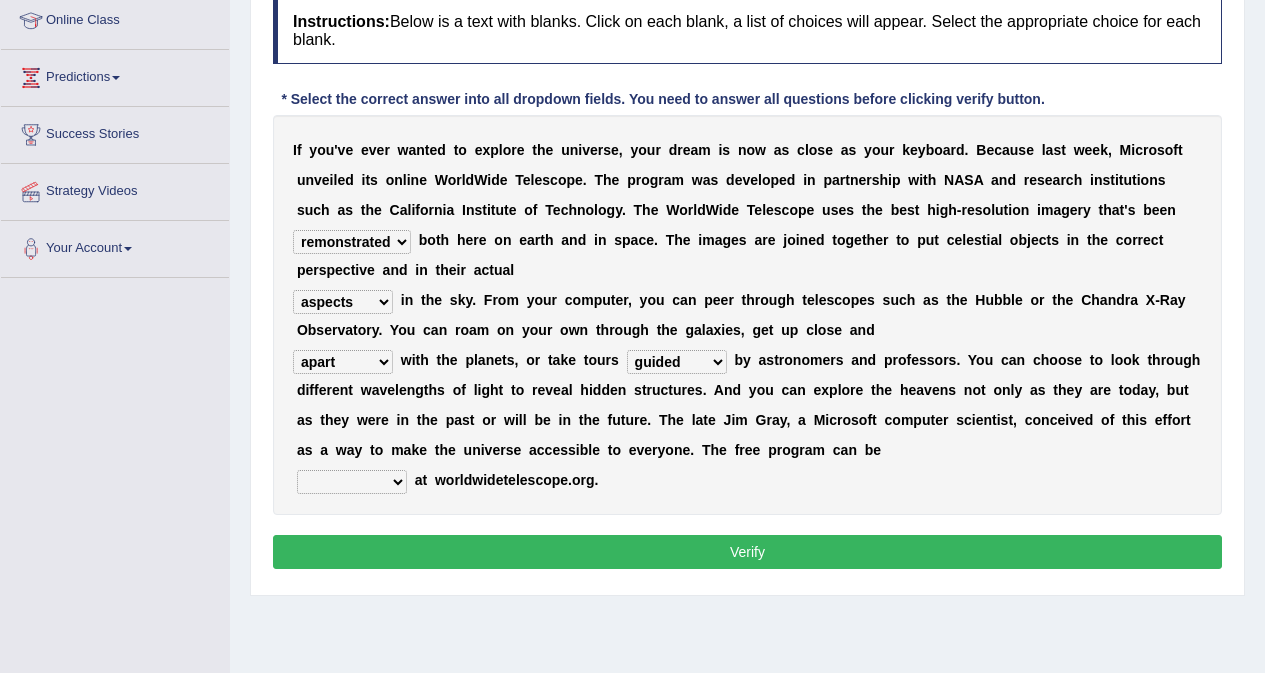 click on "upheld downloaded loaded posted" at bounding box center [352, 482] 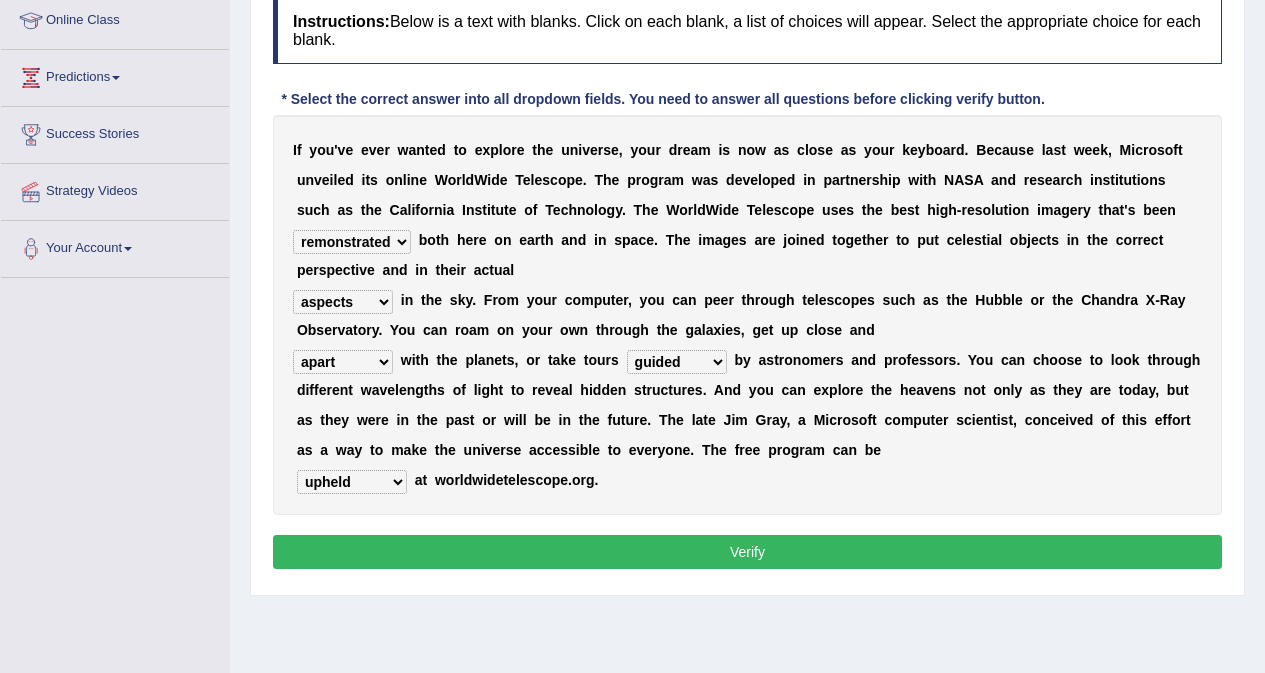 click on "upheld downloaded loaded posted" at bounding box center (352, 482) 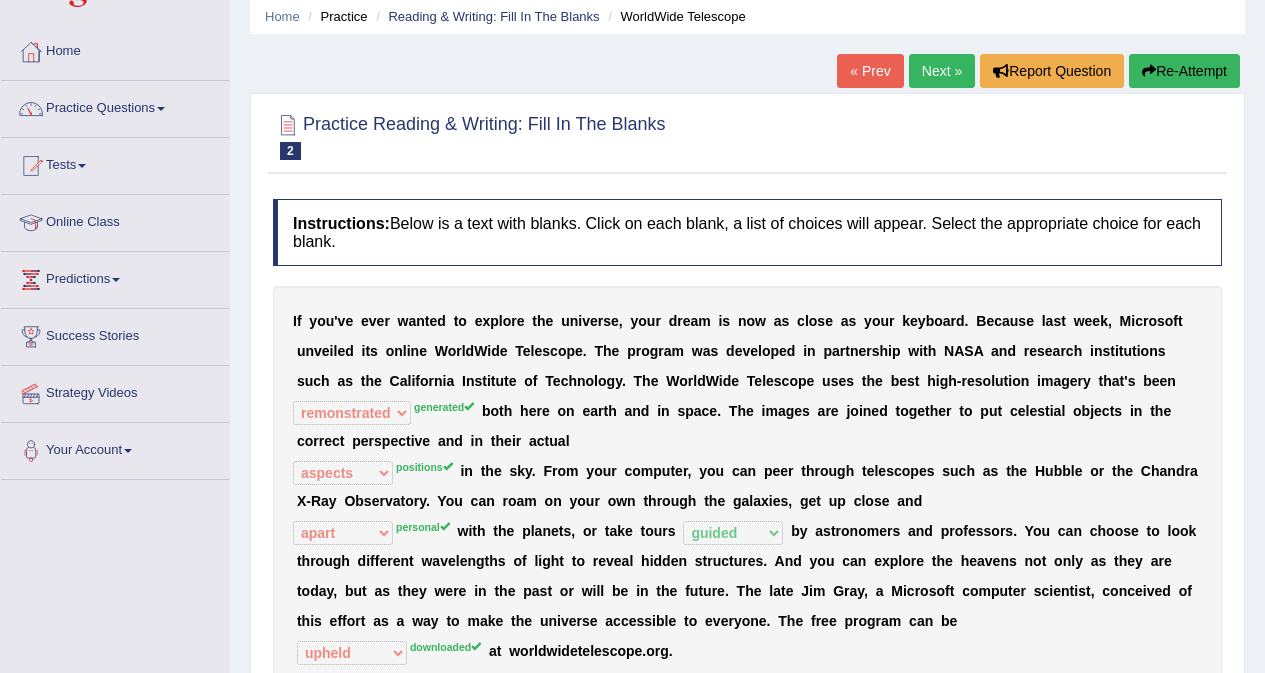 scroll, scrollTop: 0, scrollLeft: 0, axis: both 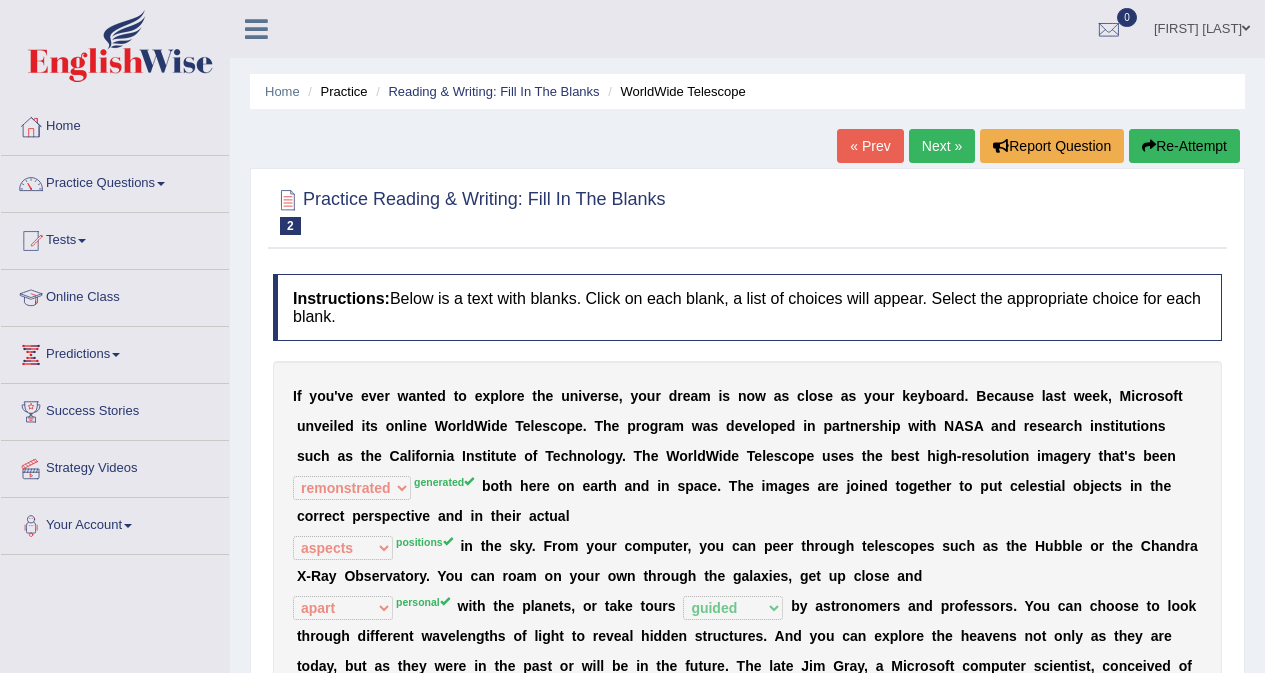 click on "Next »" at bounding box center [942, 146] 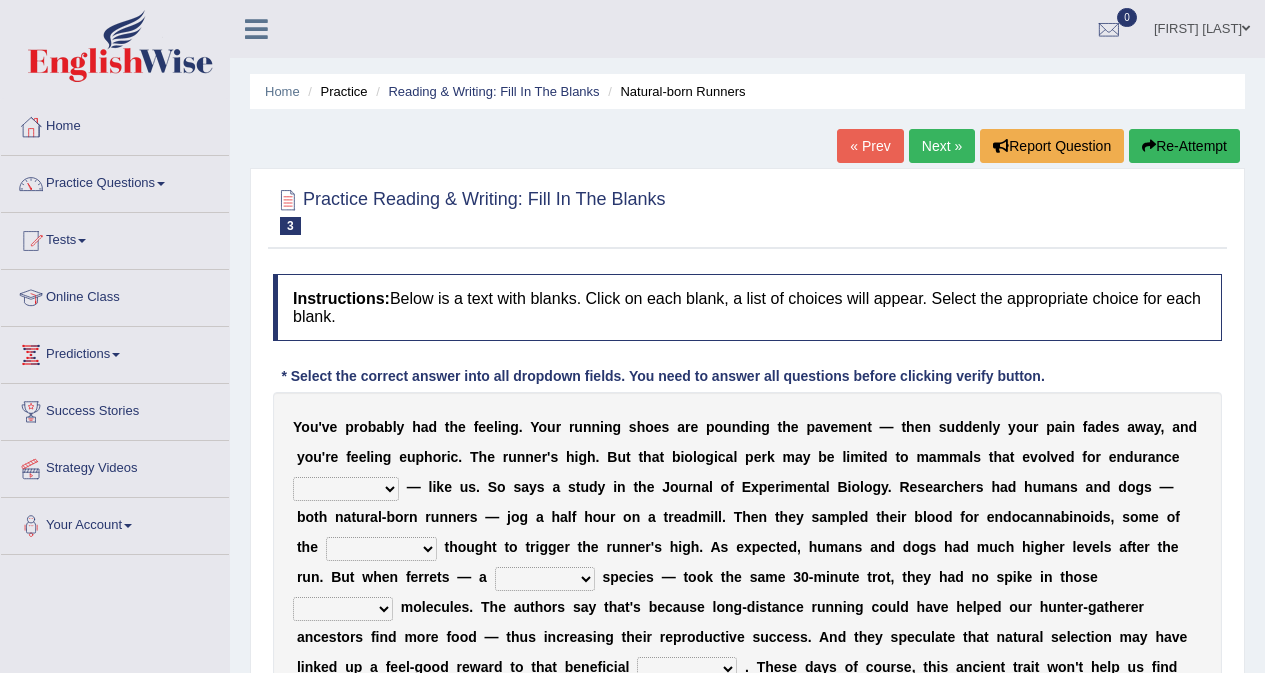 scroll, scrollTop: 0, scrollLeft: 0, axis: both 